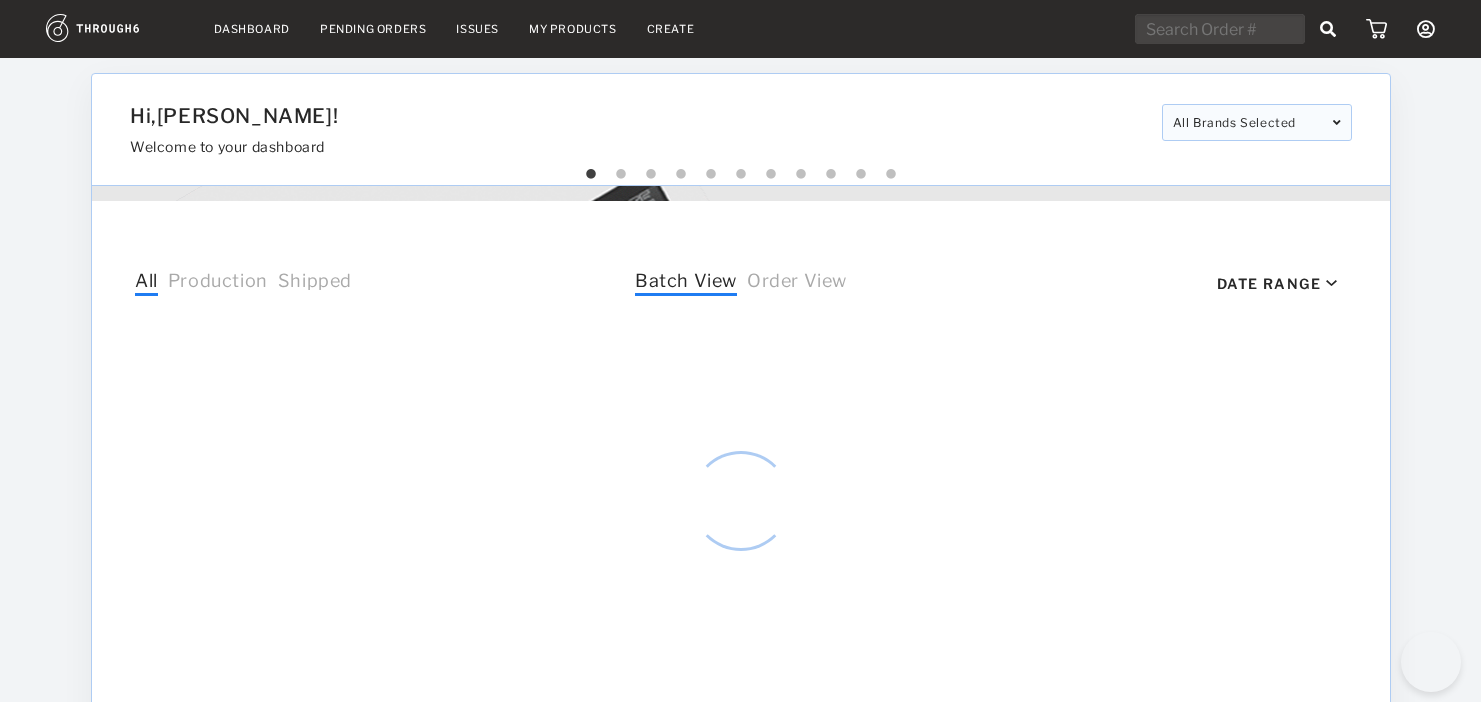 select on "6" 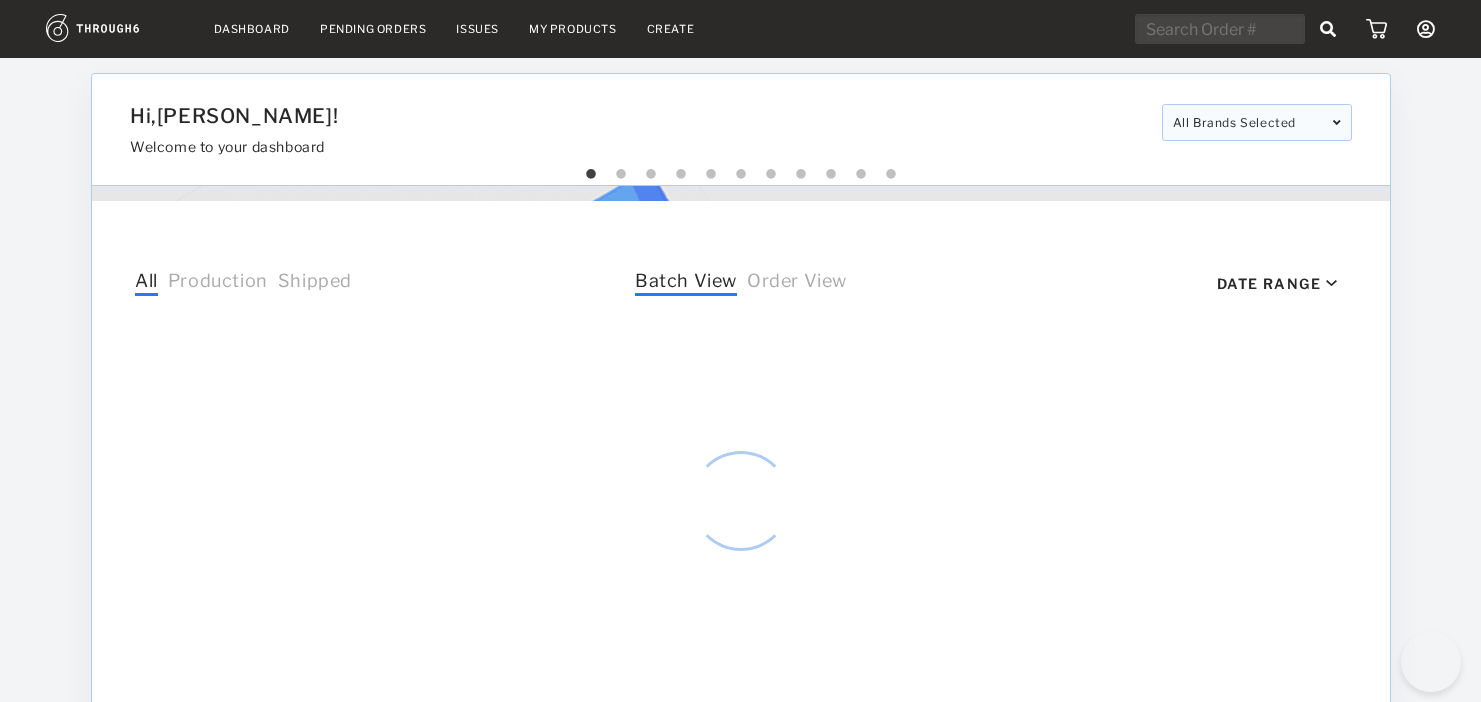 select on "2025" 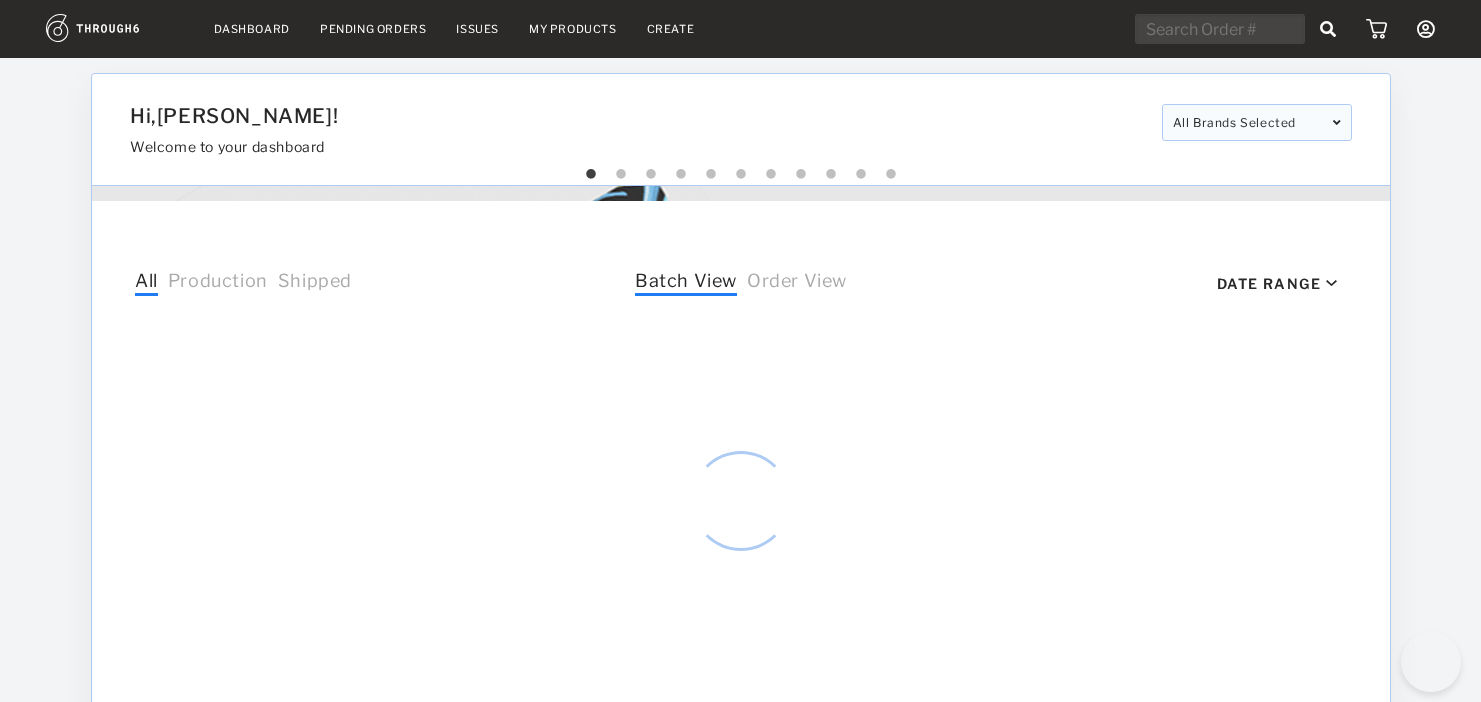 scroll, scrollTop: 0, scrollLeft: 0, axis: both 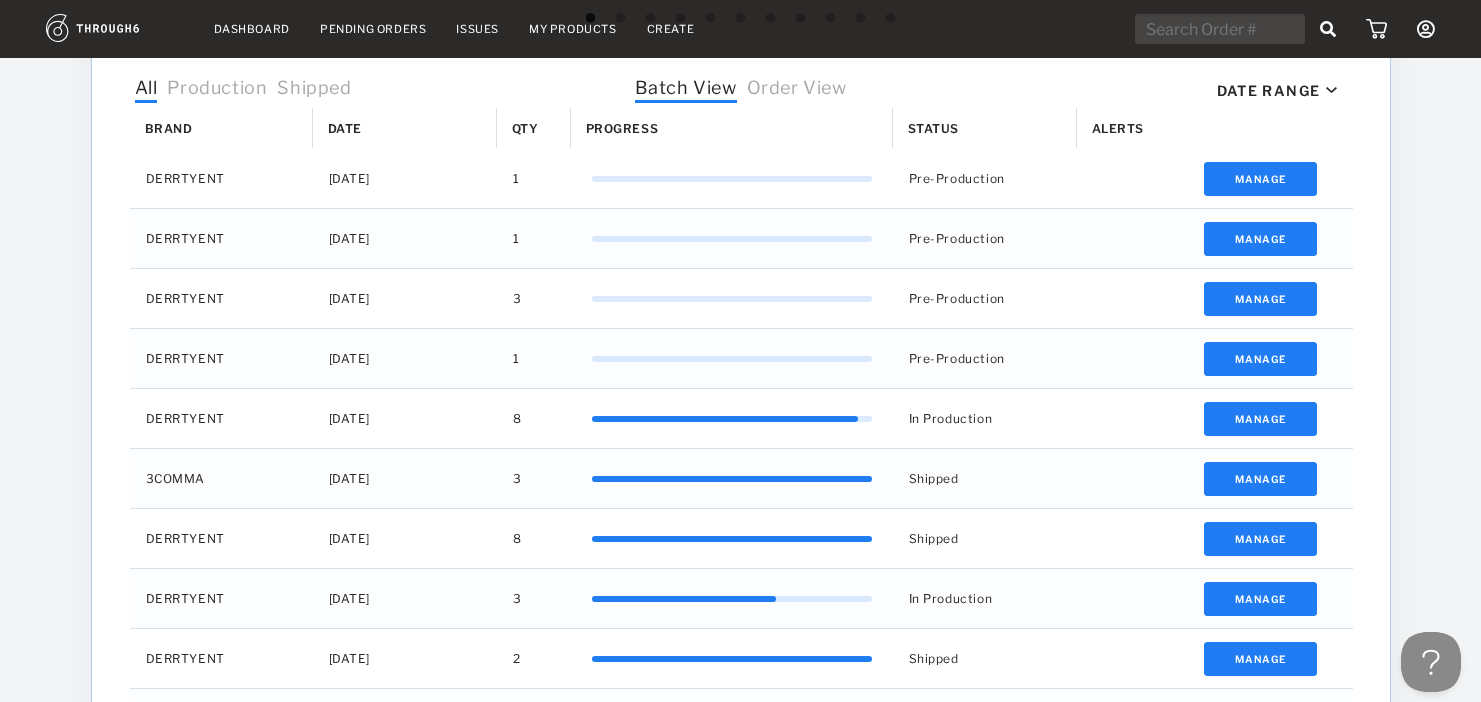 click on "Order View" at bounding box center (797, 90) 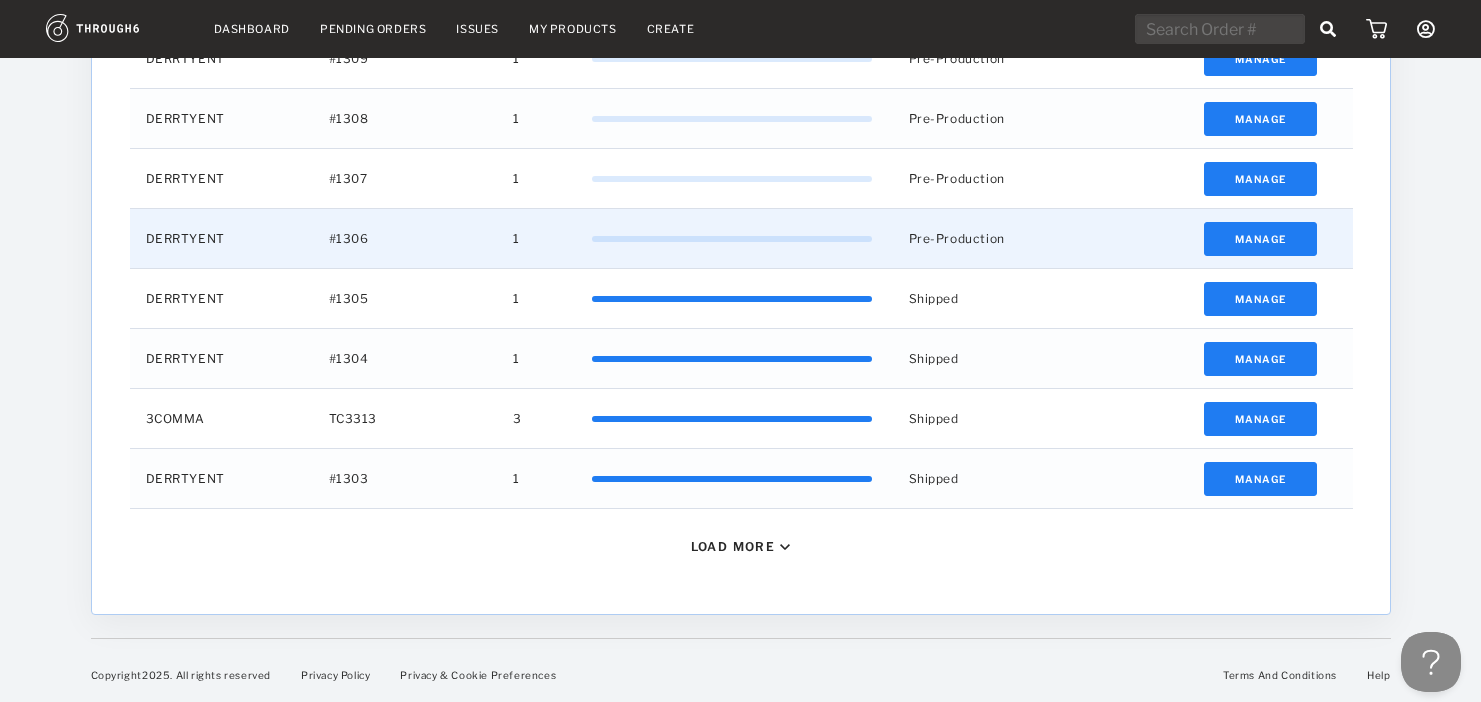 scroll, scrollTop: 881, scrollLeft: 0, axis: vertical 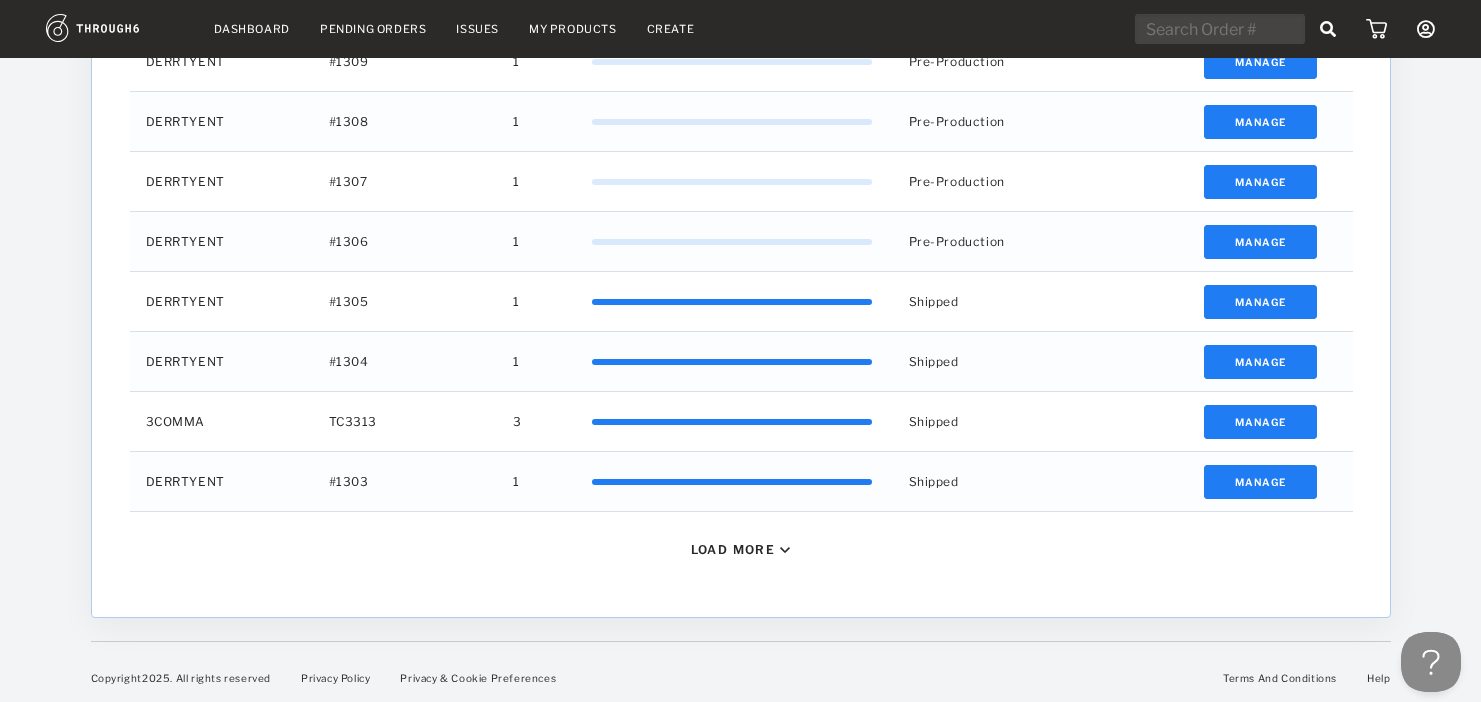 click on "Load More" at bounding box center (741, 549) 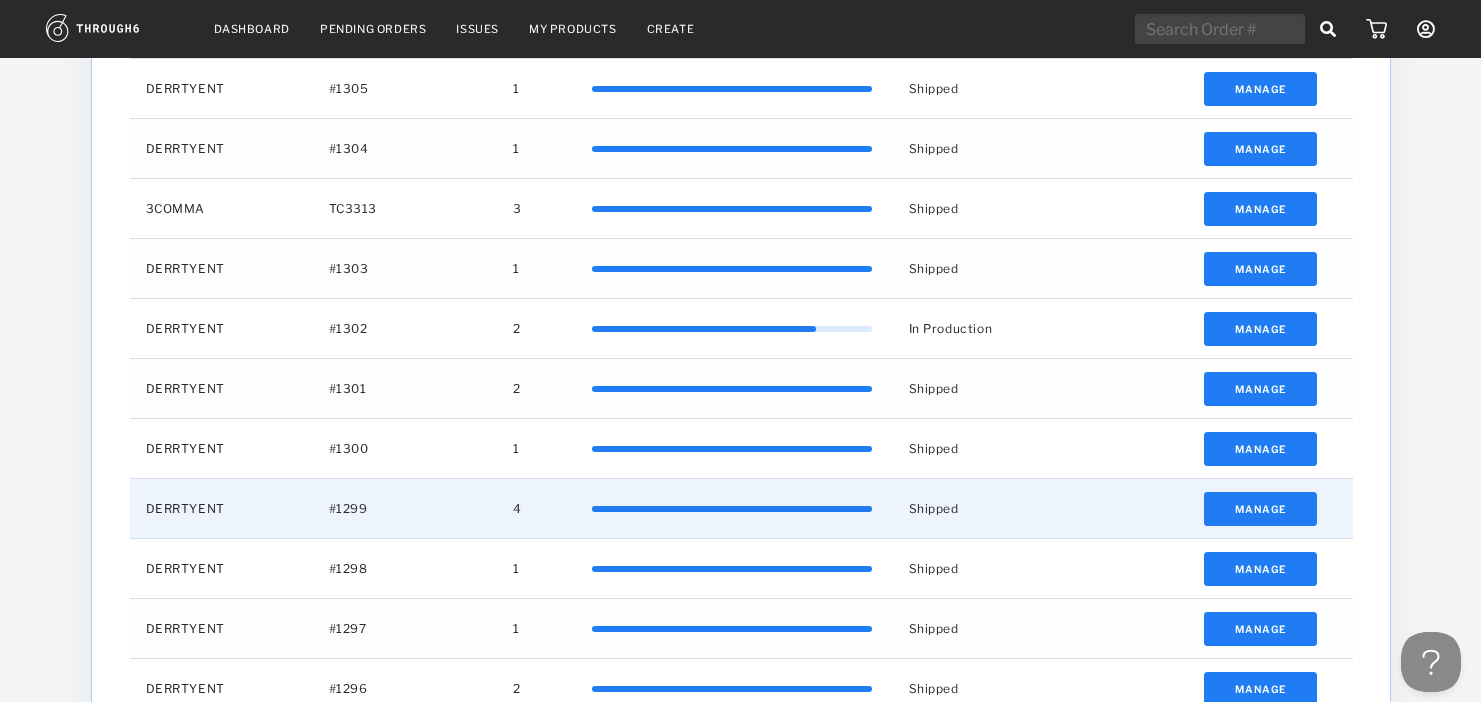 scroll, scrollTop: 1096, scrollLeft: 0, axis: vertical 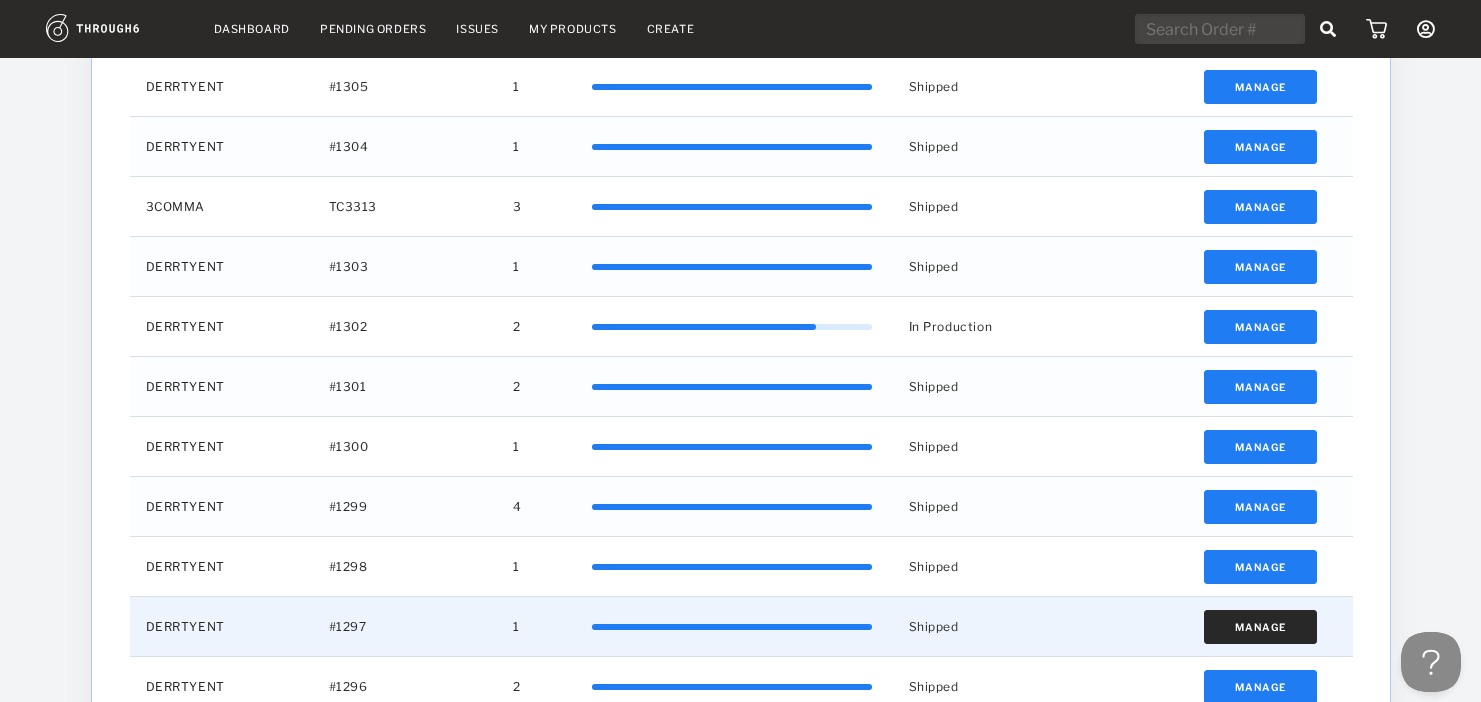 click on "Manage" at bounding box center [1260, 627] 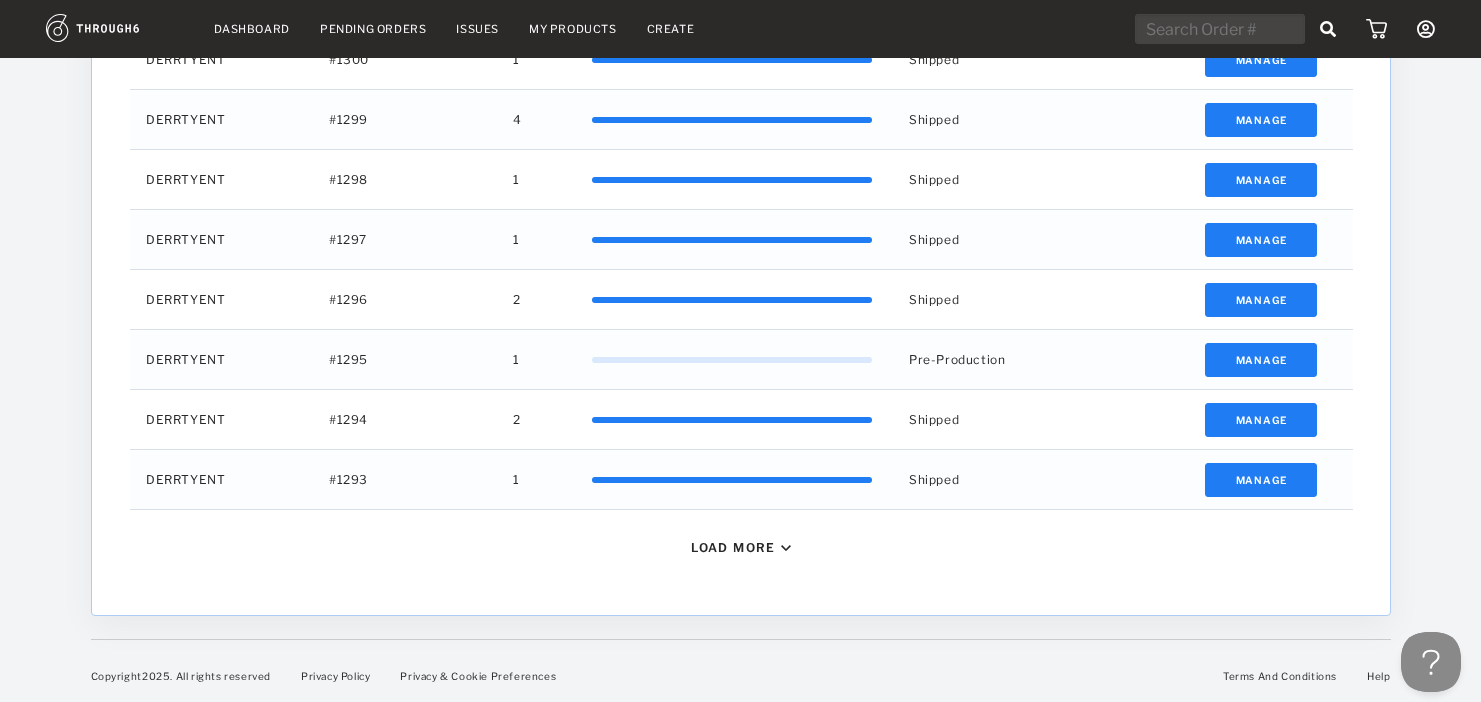 scroll, scrollTop: 1481, scrollLeft: 0, axis: vertical 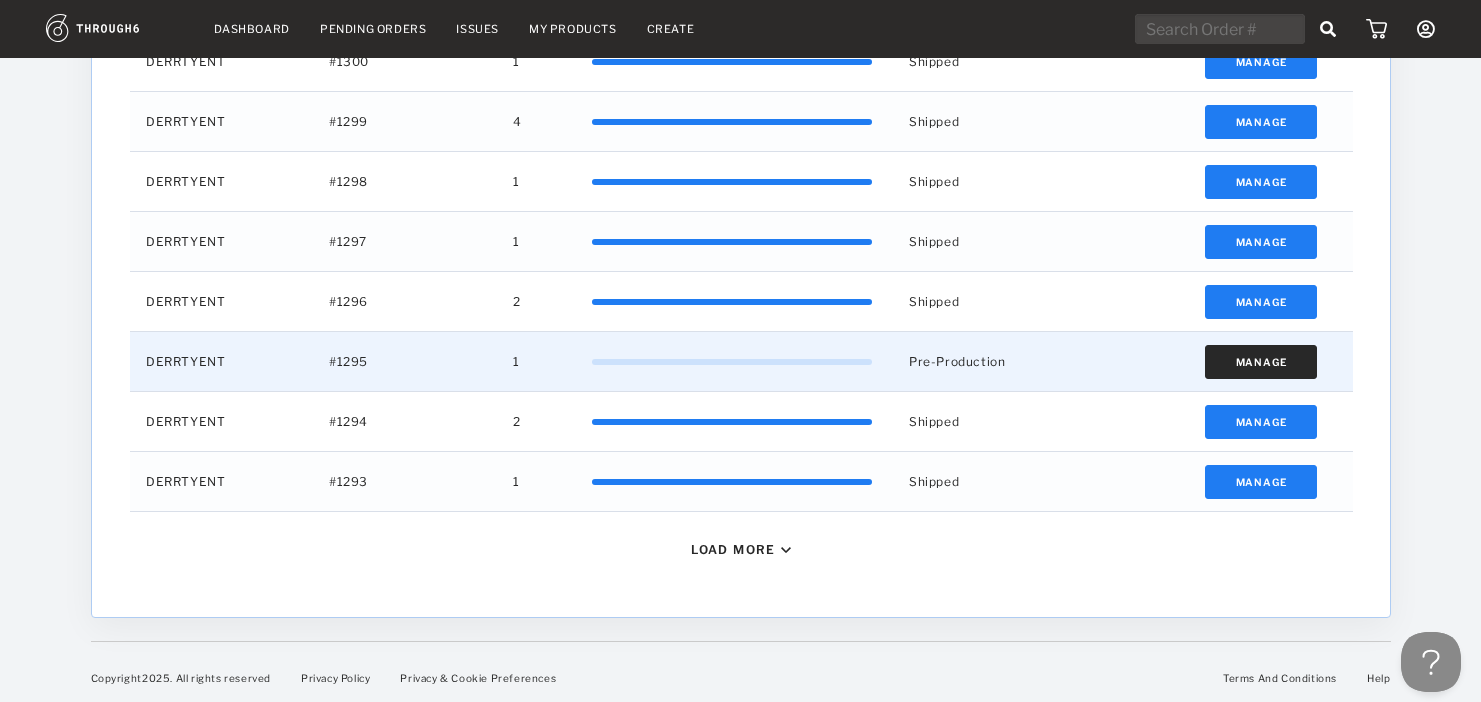 click on "Manage" at bounding box center (1260, 362) 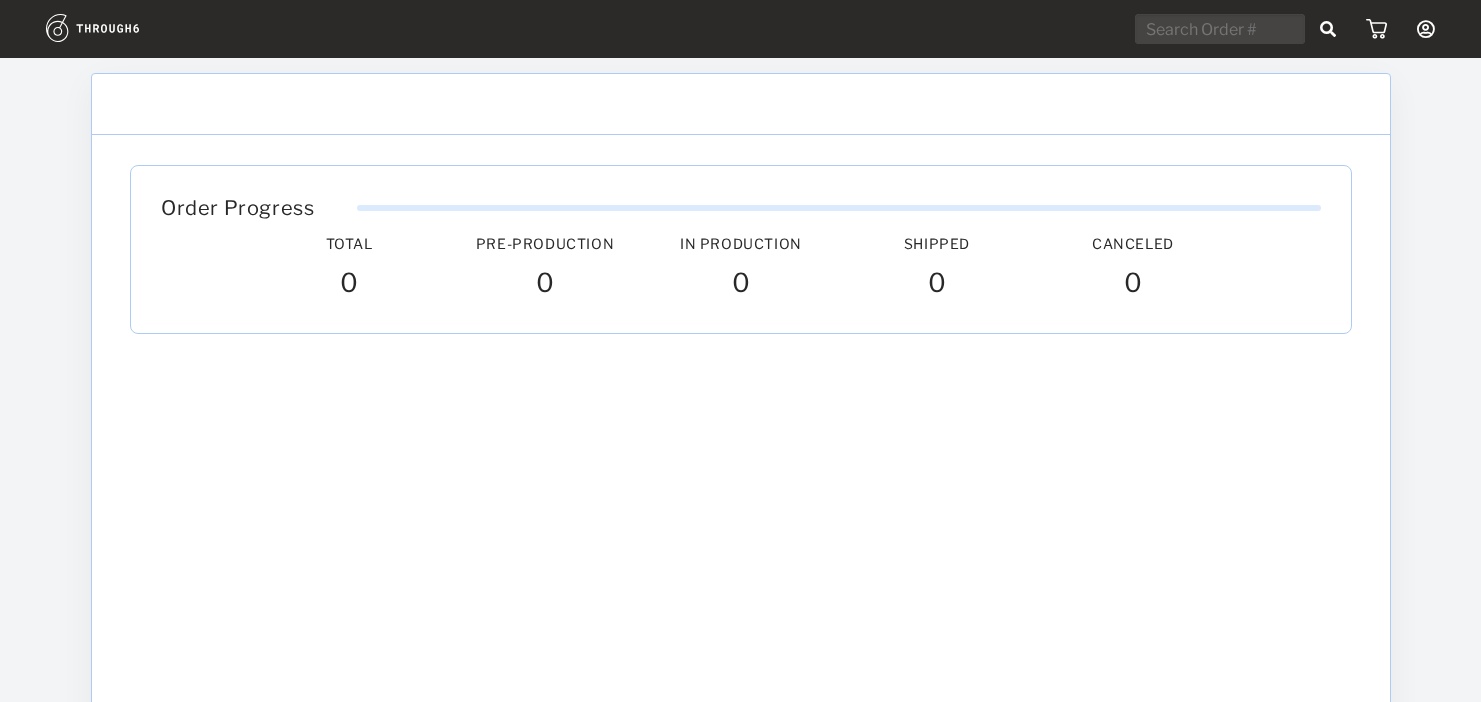 scroll, scrollTop: 0, scrollLeft: 0, axis: both 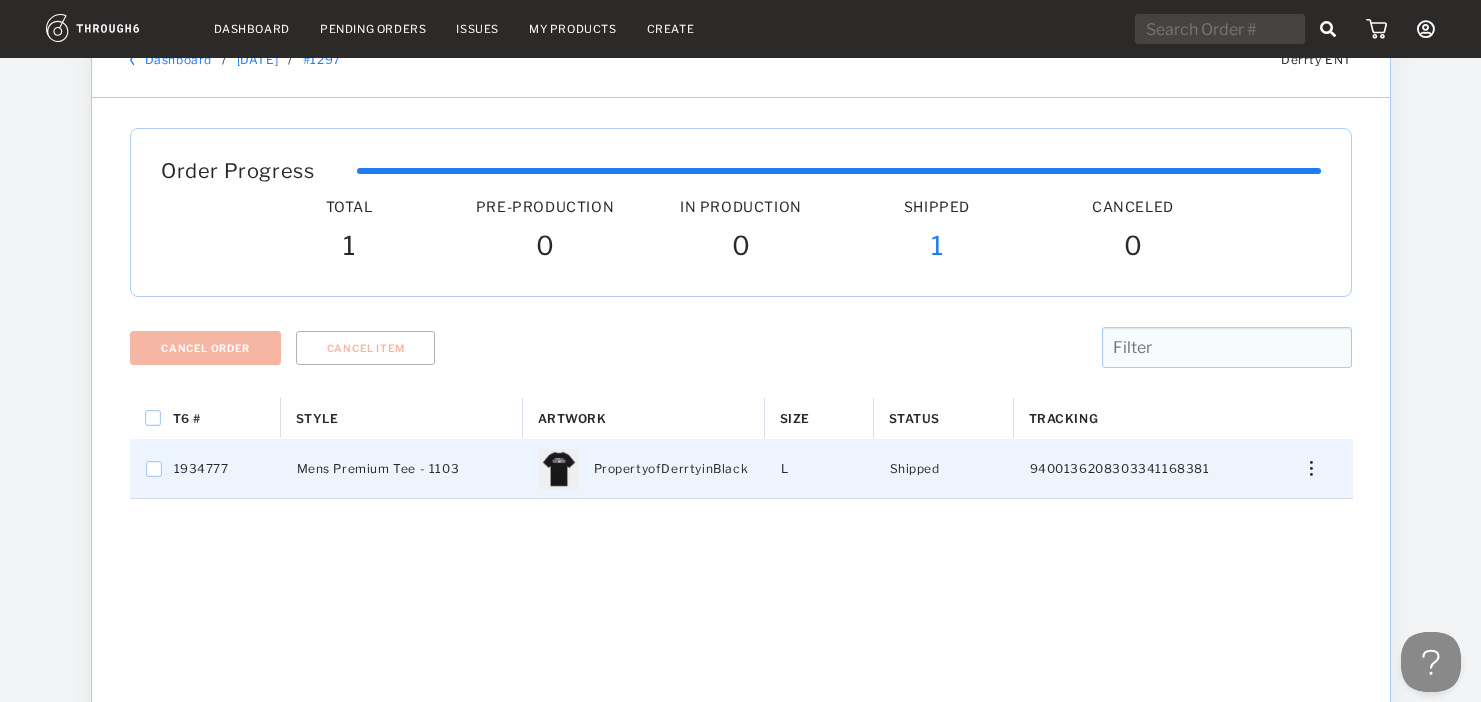 click on "9400136208303341168381" at bounding box center (1120, 469) 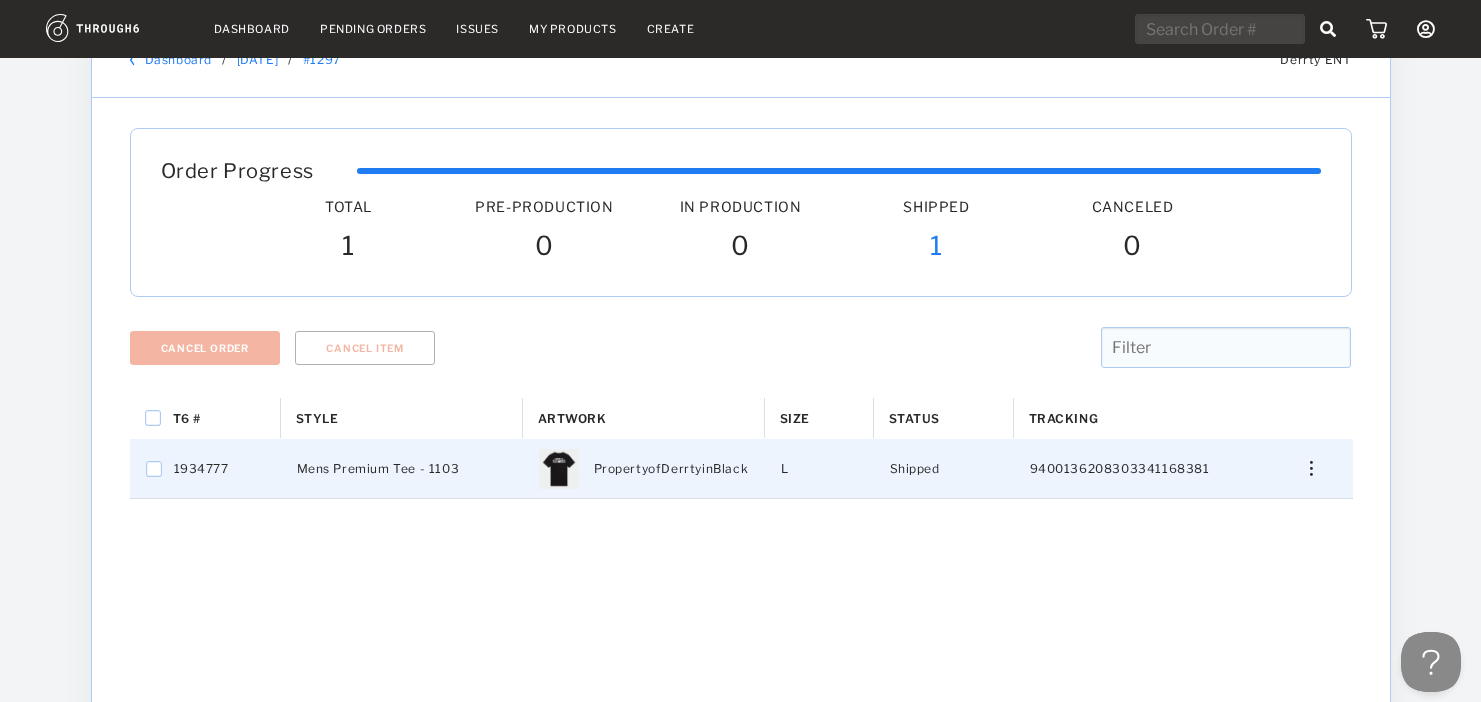 checkbox on "true" 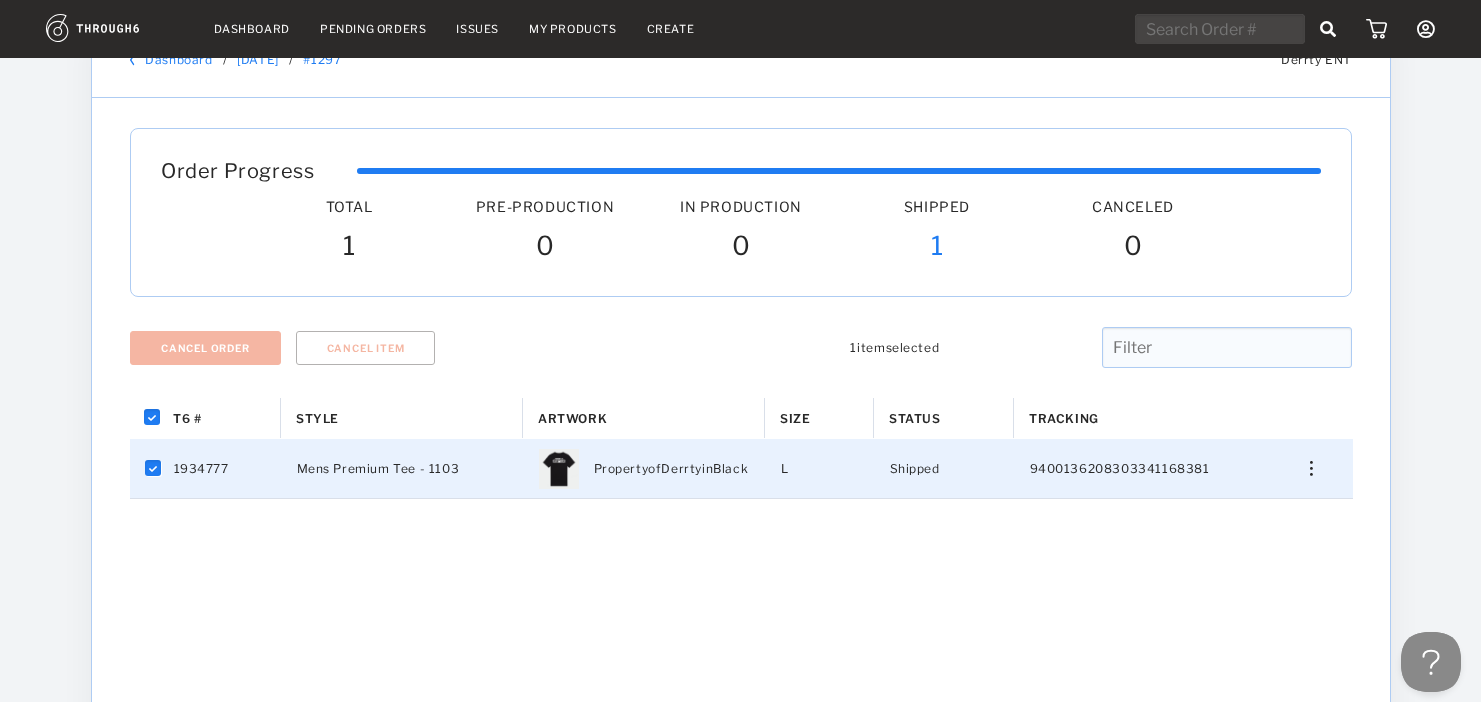 click on "Edit Shipping Edit Size Reorder View History View Product" at bounding box center [1304, 468] 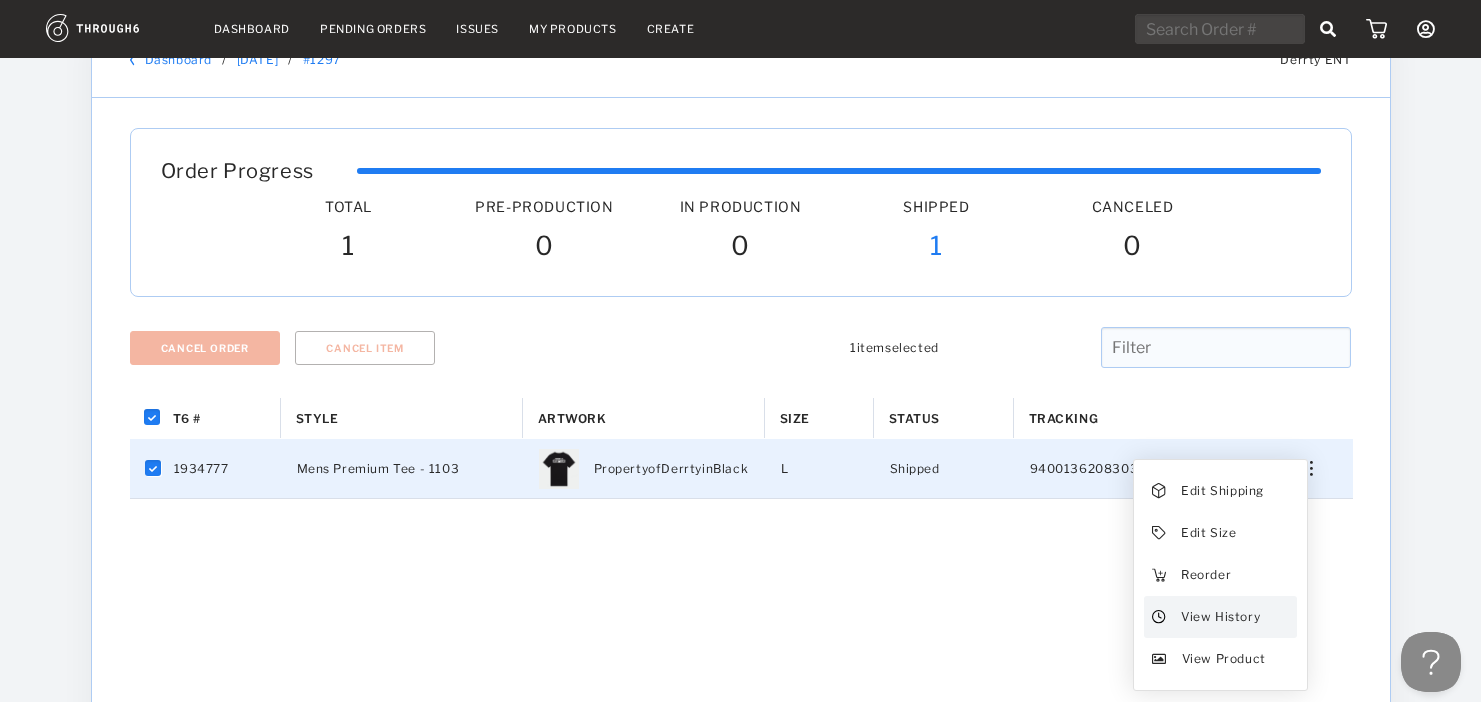 click on "View History" at bounding box center (1220, 617) 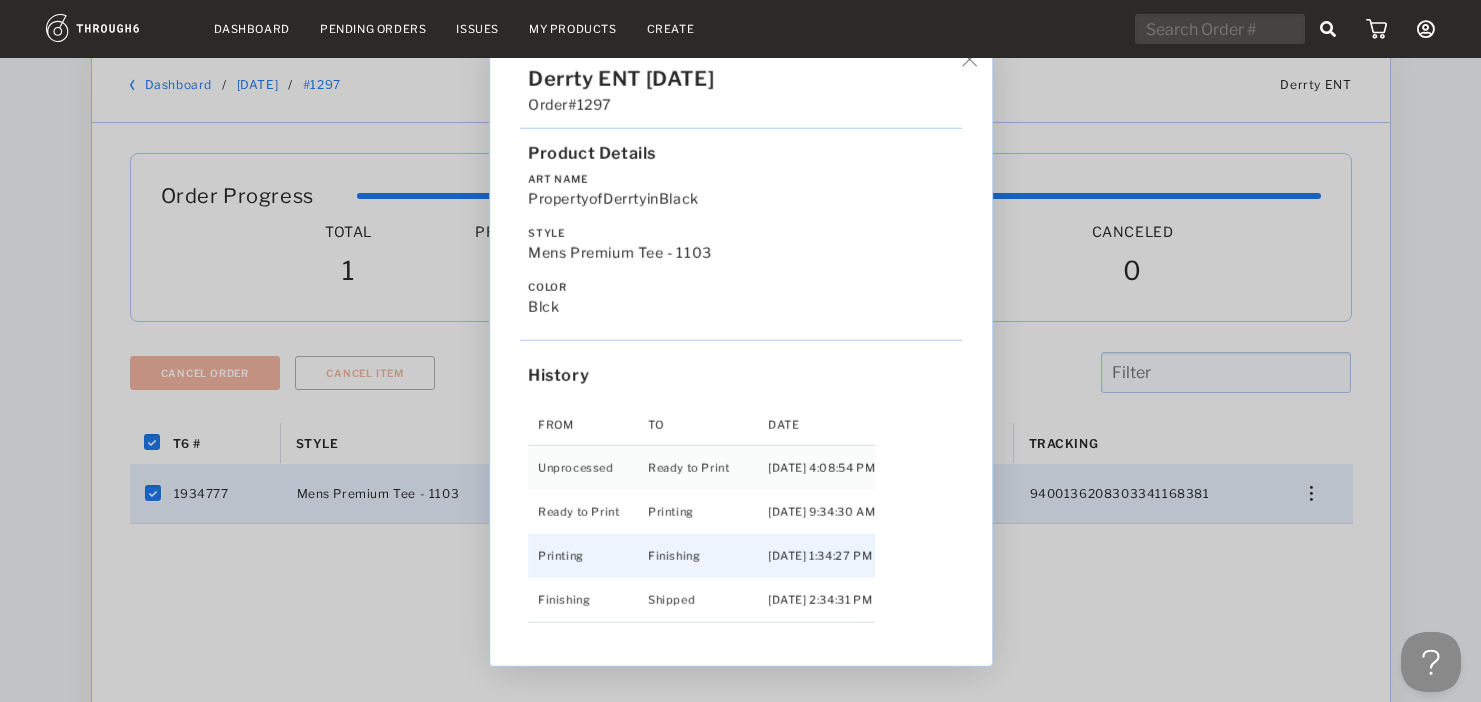 scroll, scrollTop: 0, scrollLeft: 0, axis: both 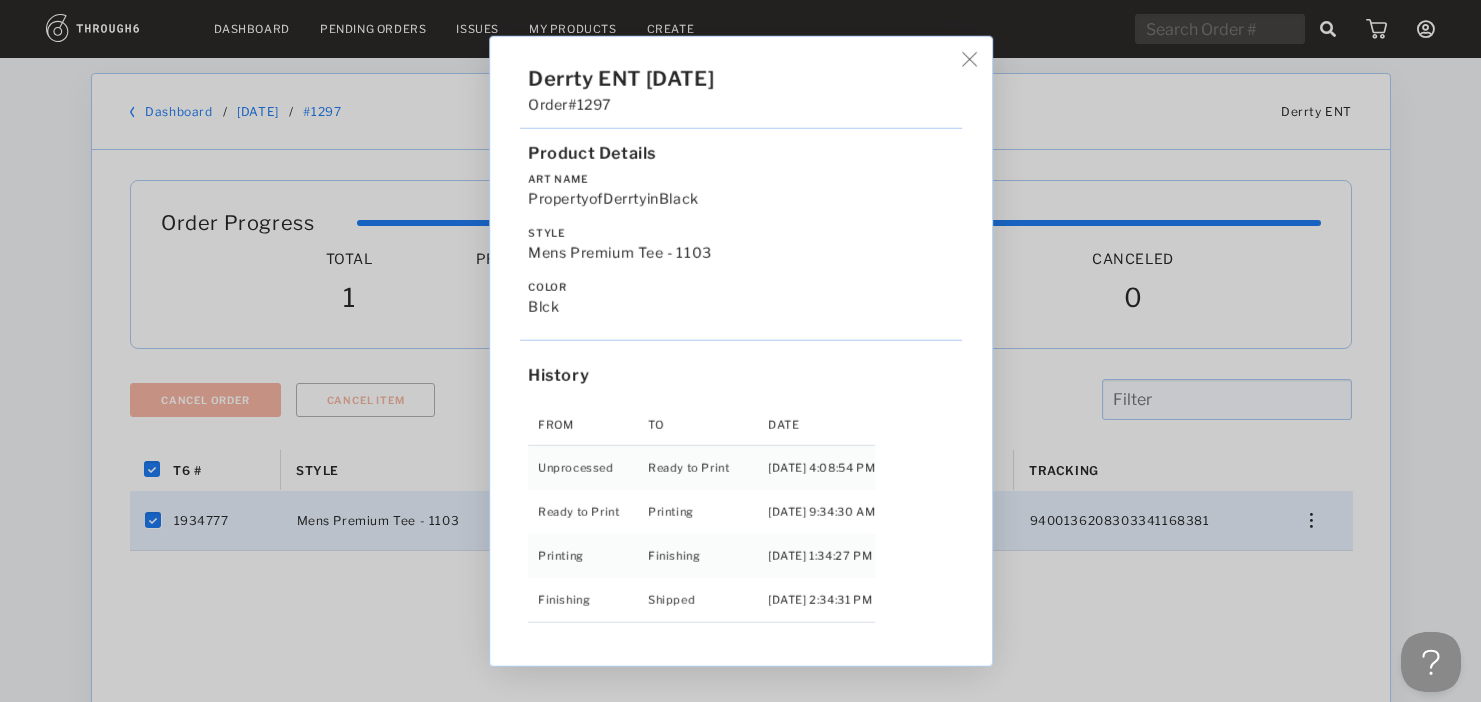 click on "Derrty ENT   07/03/25 Order  #1297 Product Details Art Name PropertyofDerrtyinBlack Style Mens Premium Tee - 1103 Color blck History From To Date Unprocessed Ready to Print 7/03/25 4:08:54 PM Ready to Print Printing 7/08/25 9:34:30 AM Printing Finishing 7/09/25 1:34:27 PM Finishing Shipped 7/09/25 2:34:31 PM" at bounding box center [740, 351] 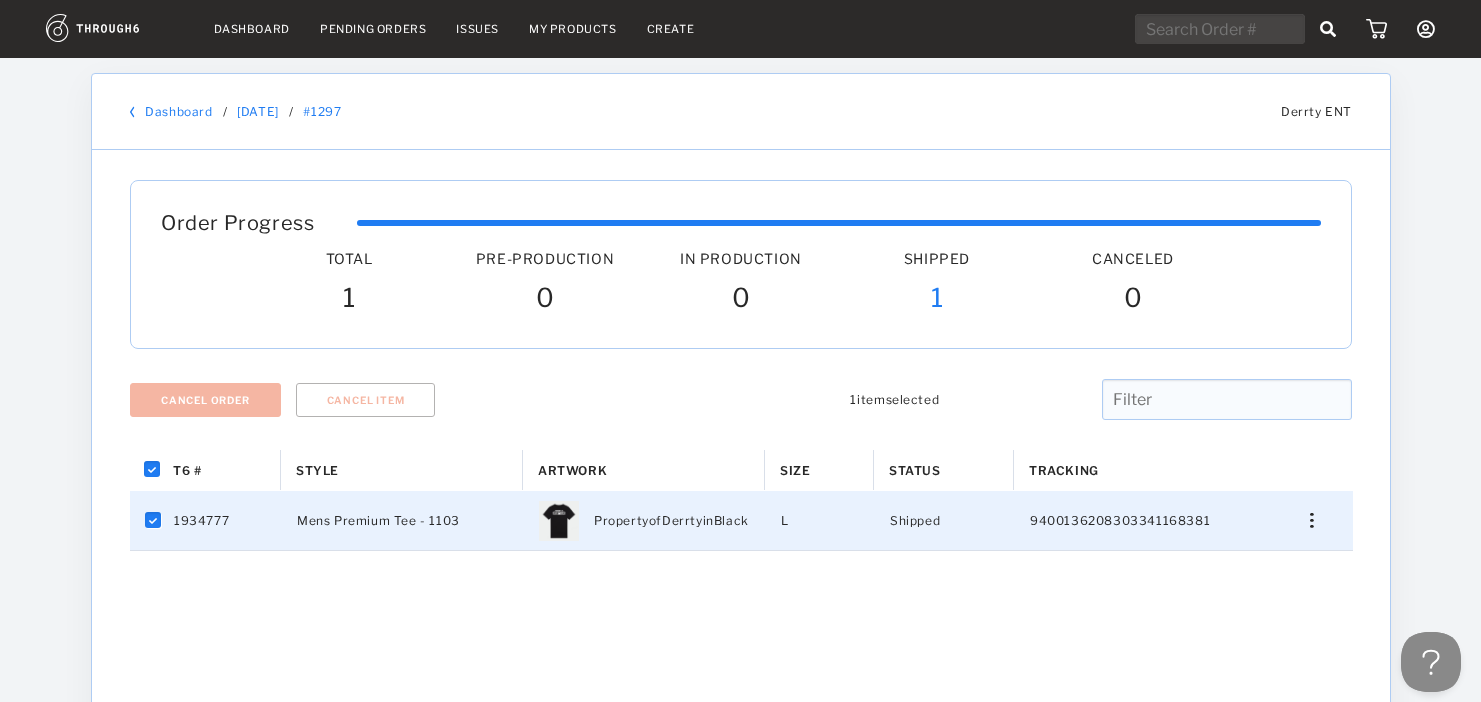 click on "#1297" at bounding box center [322, 111] 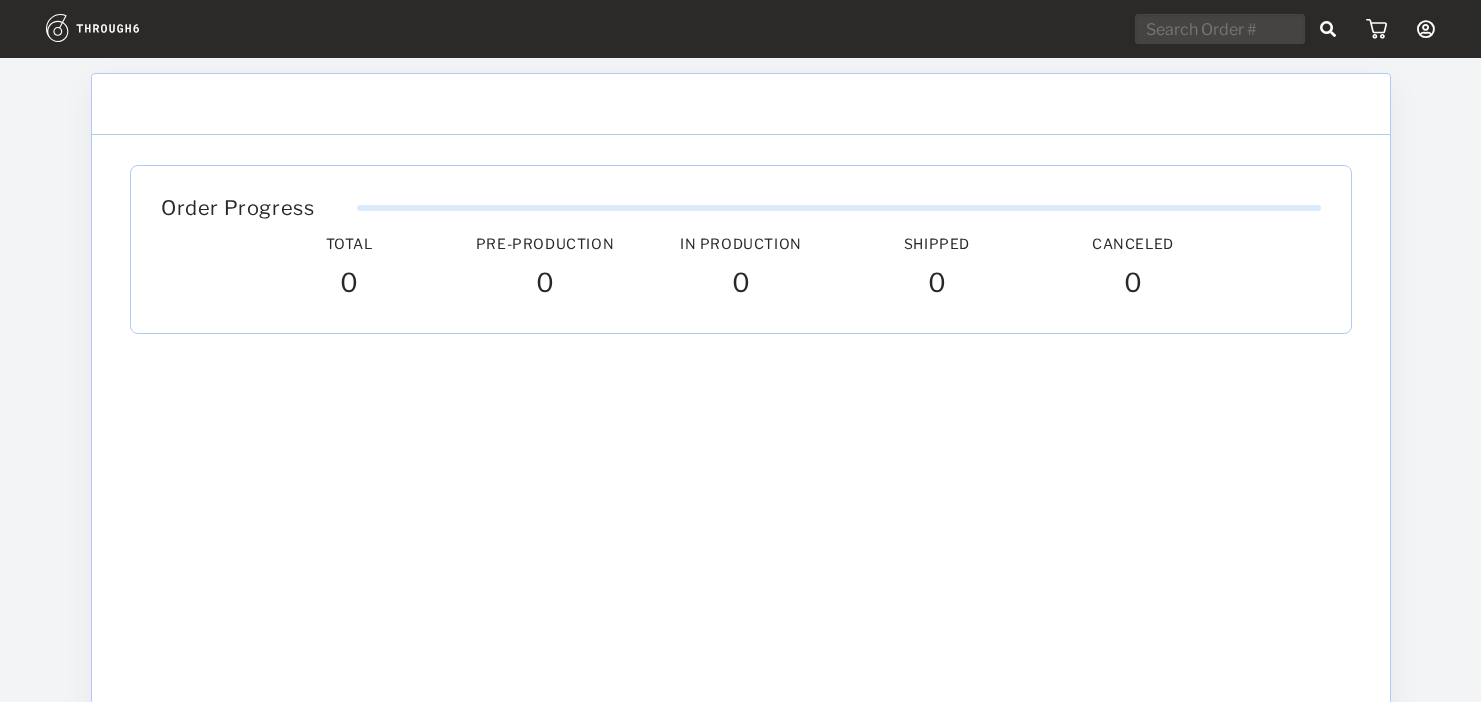 scroll, scrollTop: 0, scrollLeft: 0, axis: both 